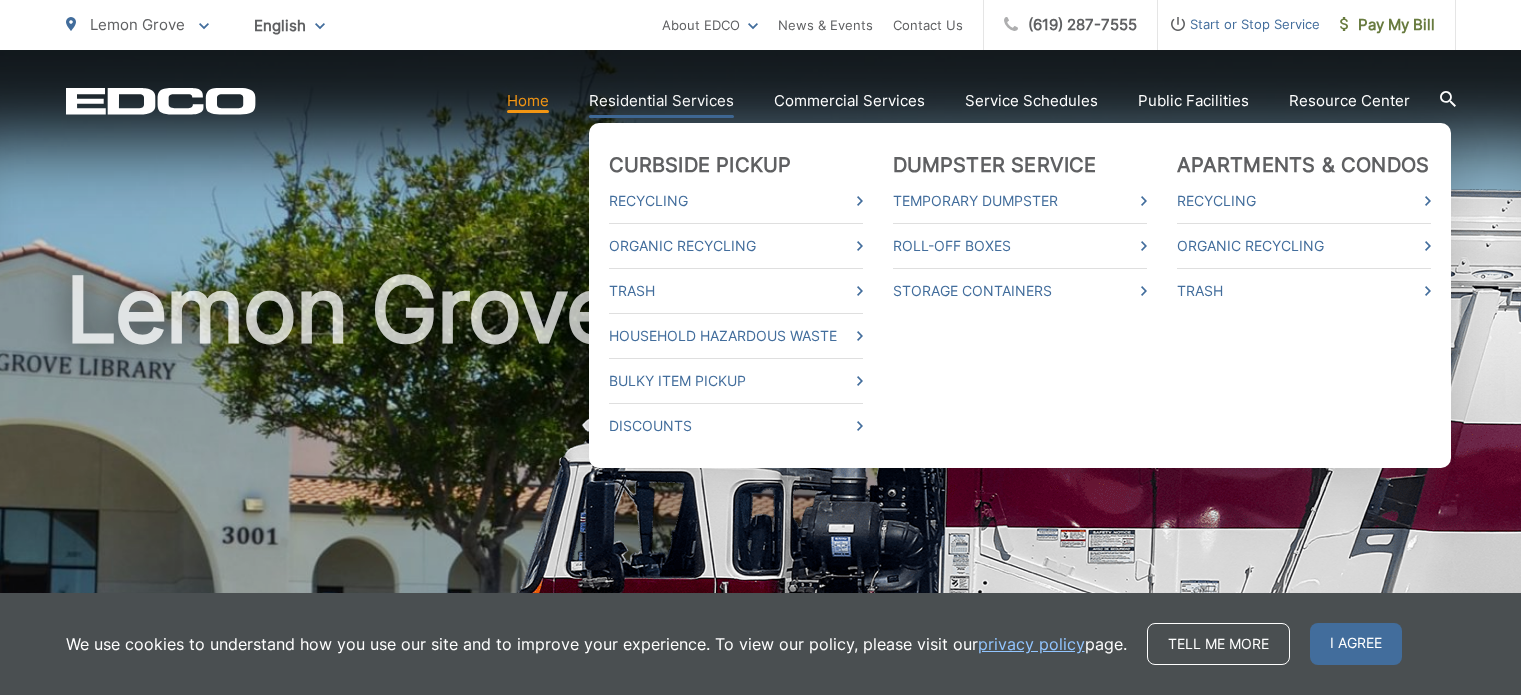 scroll, scrollTop: 0, scrollLeft: 0, axis: both 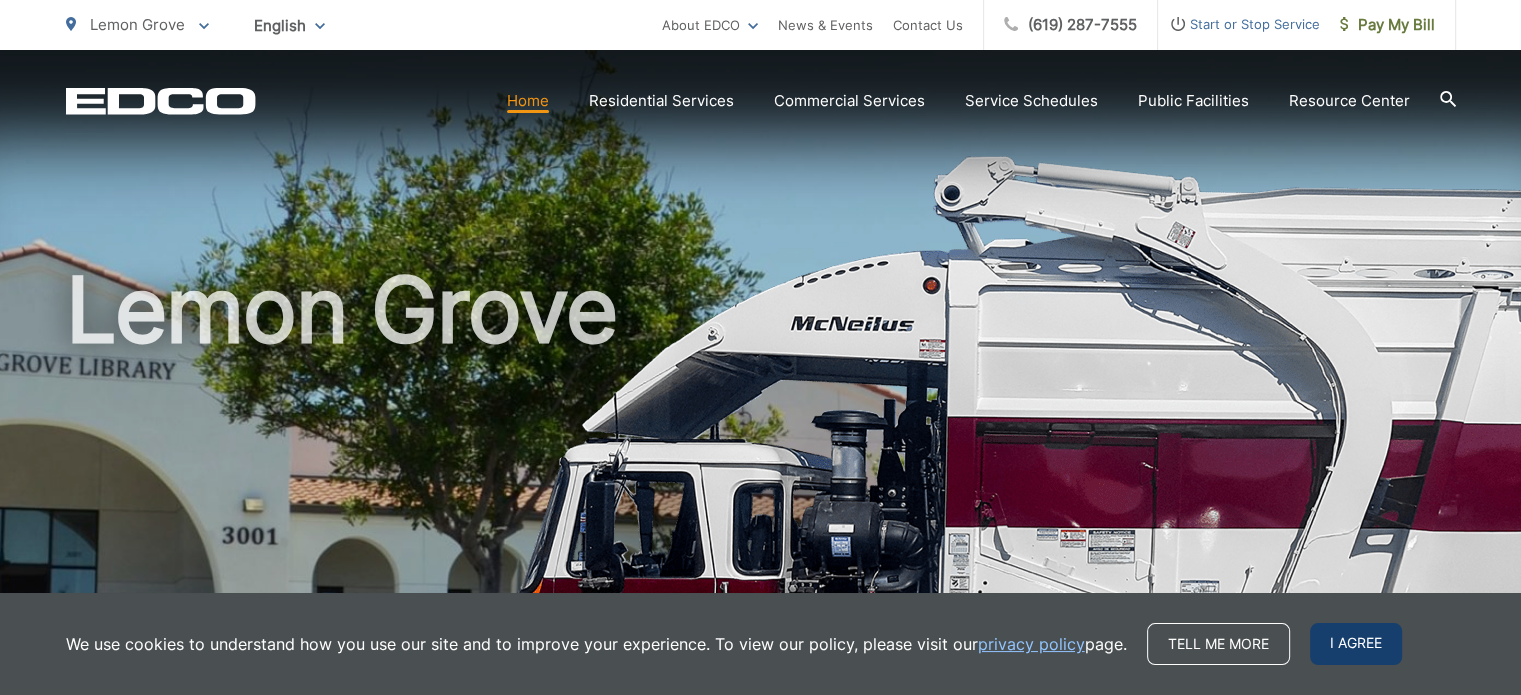 click on "I agree" at bounding box center [1356, 644] 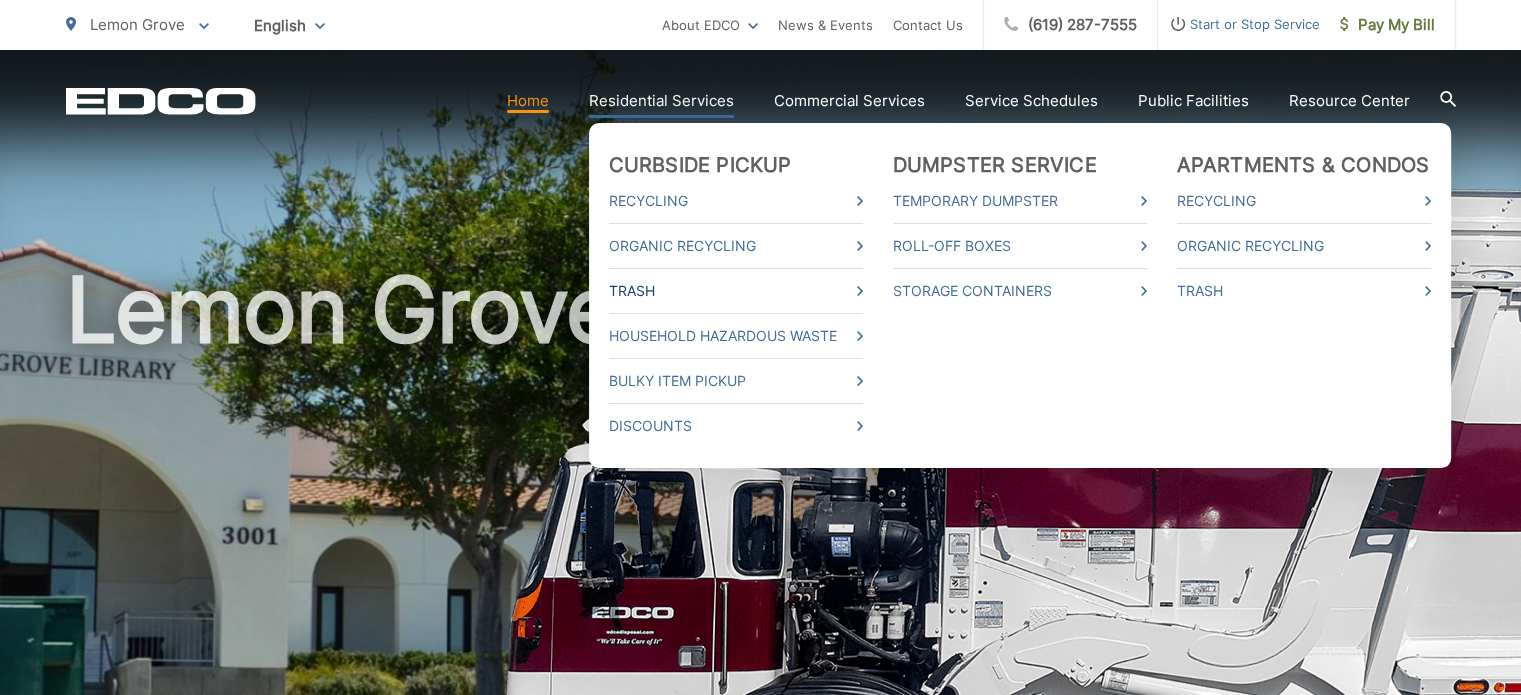 click on "Trash" at bounding box center [736, 291] 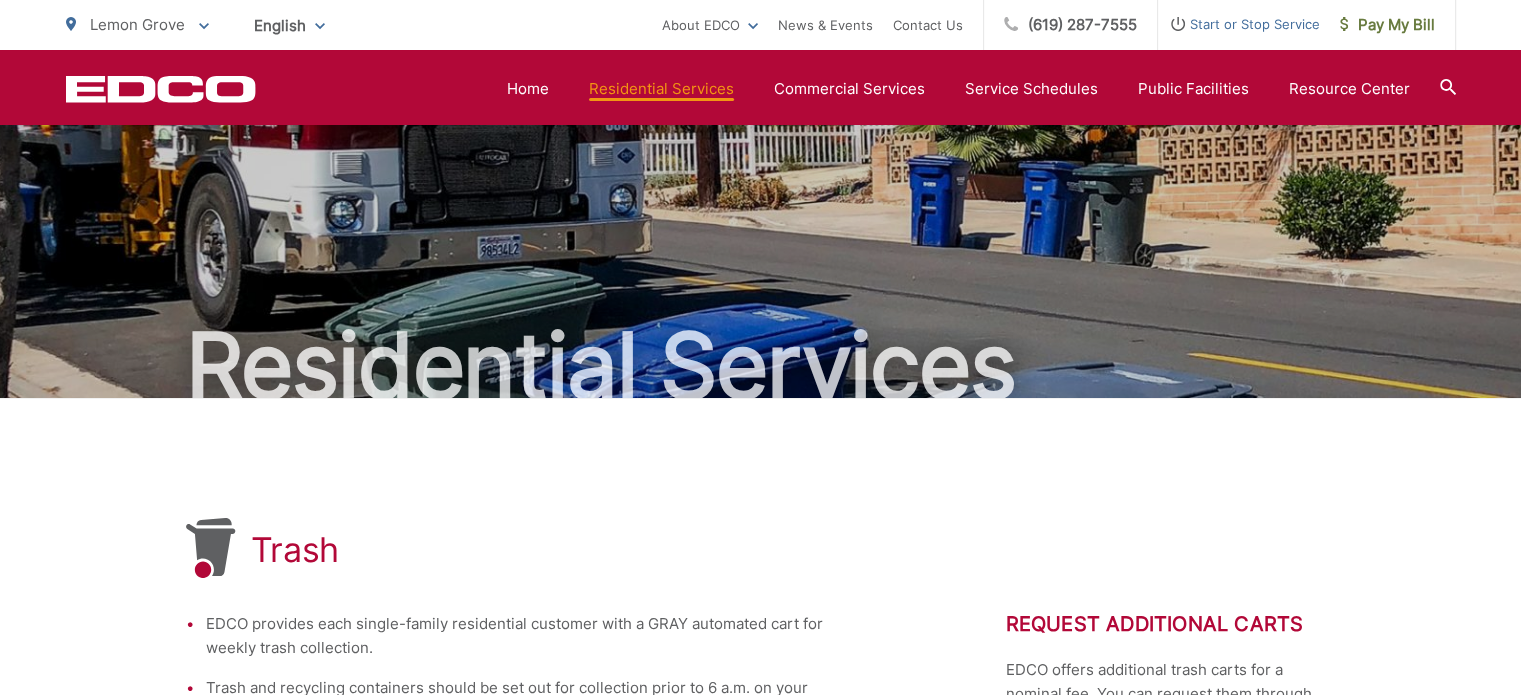 scroll, scrollTop: 0, scrollLeft: 0, axis: both 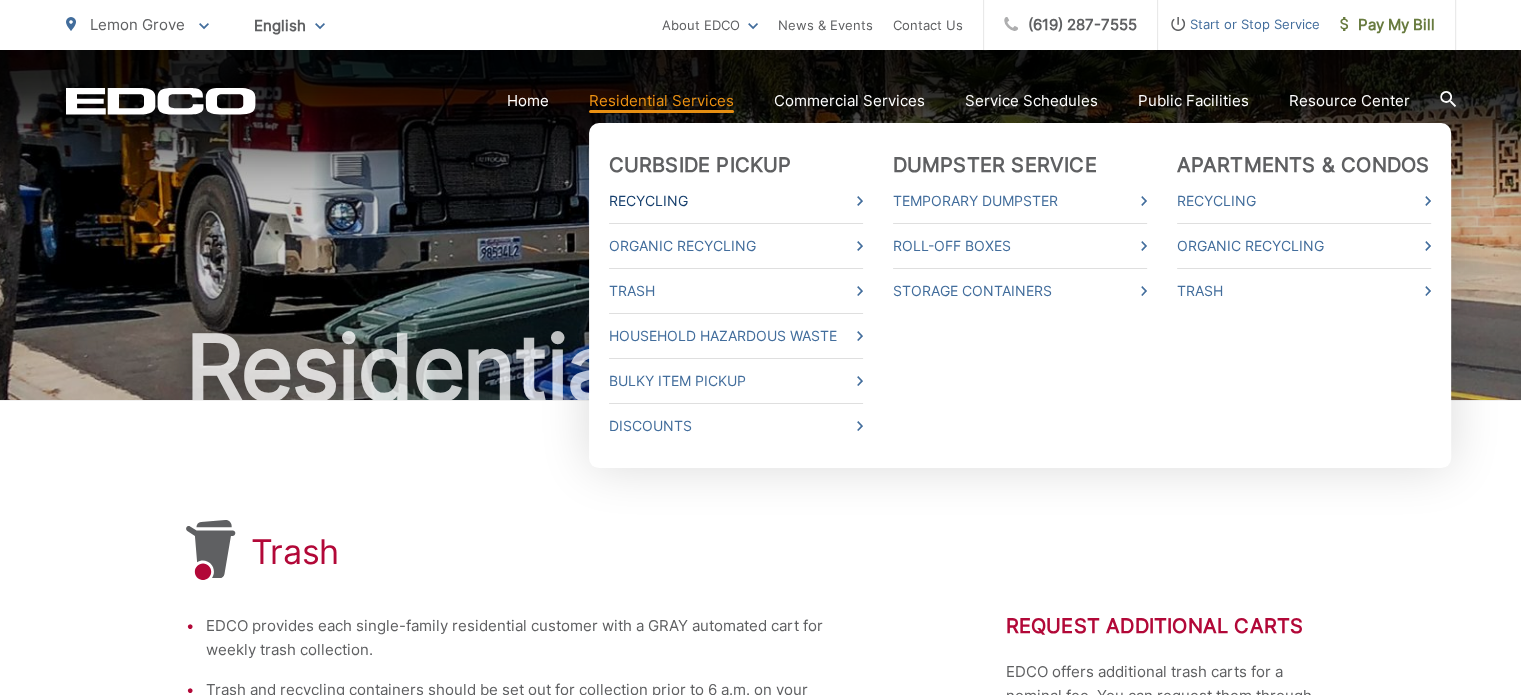 click on "Recycling" at bounding box center (736, 201) 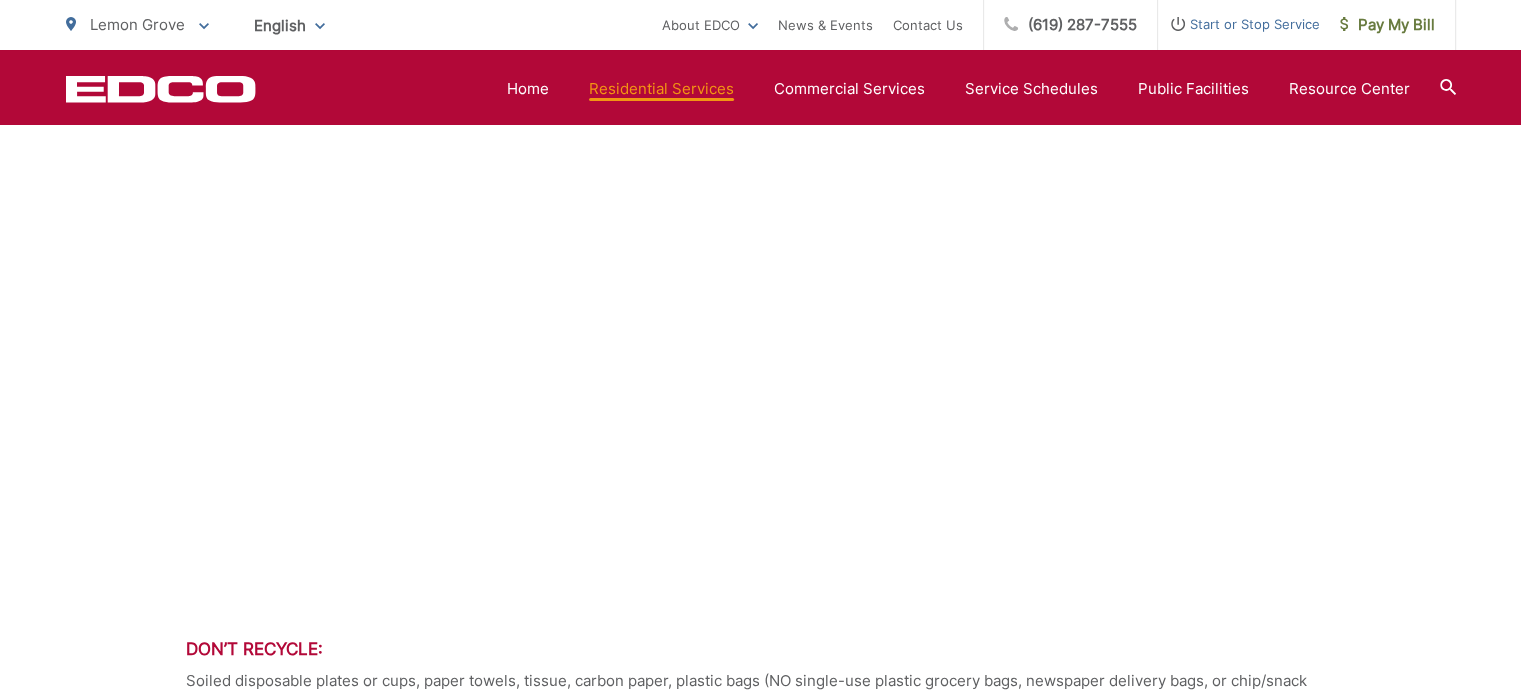 scroll, scrollTop: 1160, scrollLeft: 0, axis: vertical 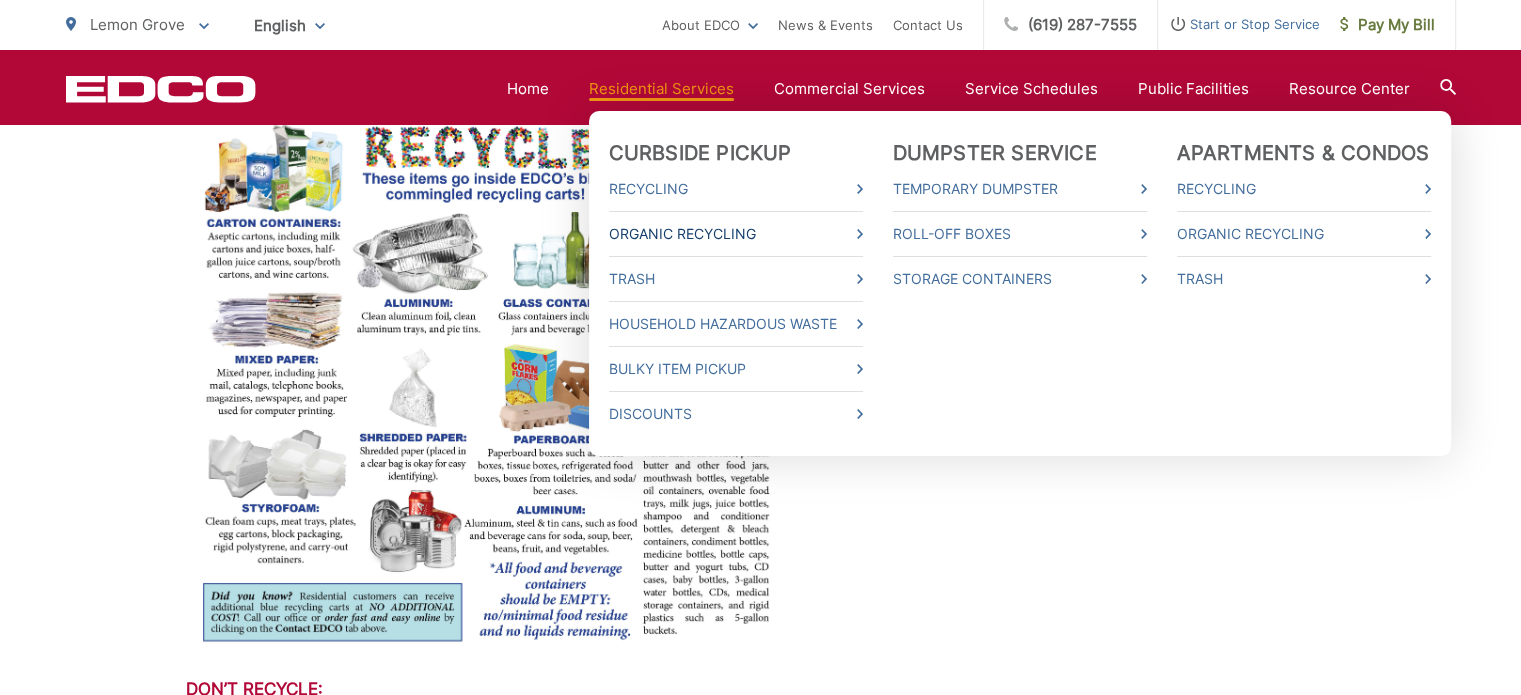 click on "Organic Recycling" at bounding box center [736, 234] 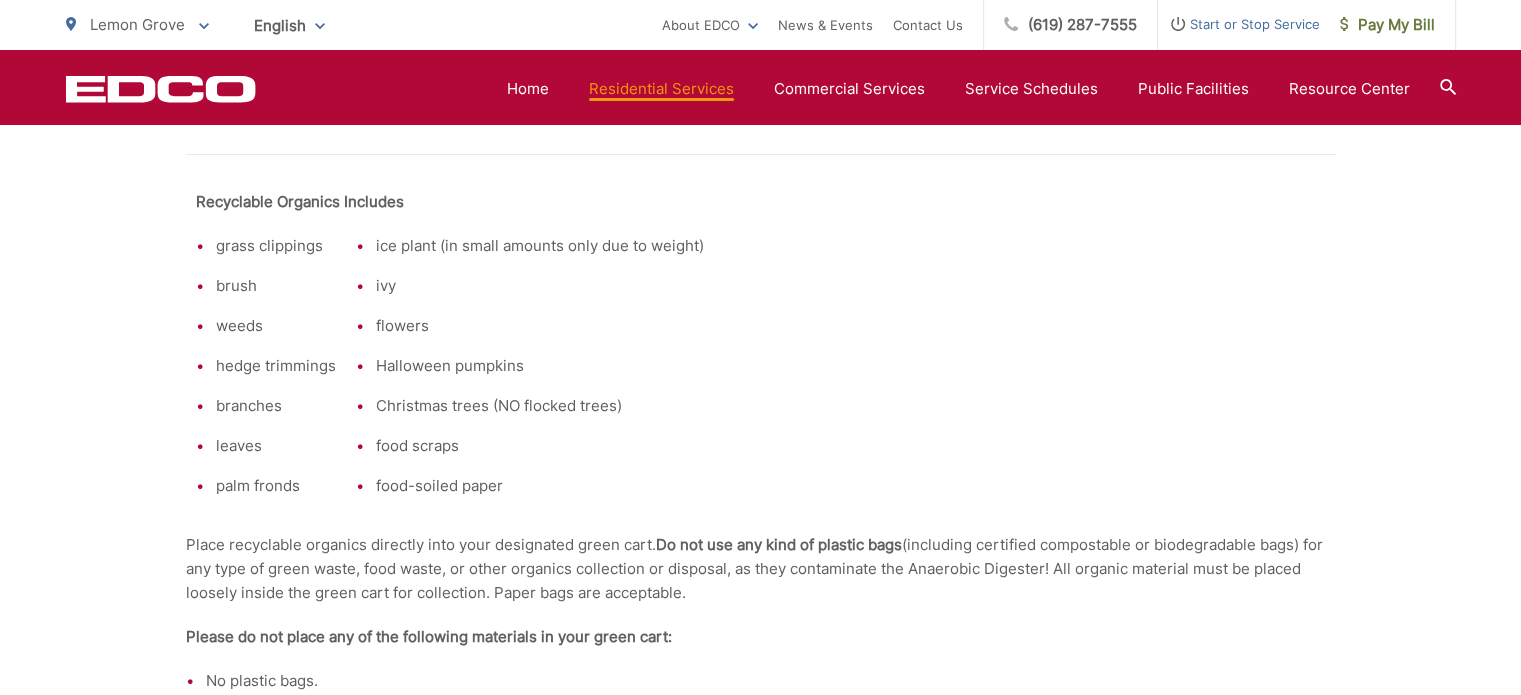 scroll, scrollTop: 1280, scrollLeft: 0, axis: vertical 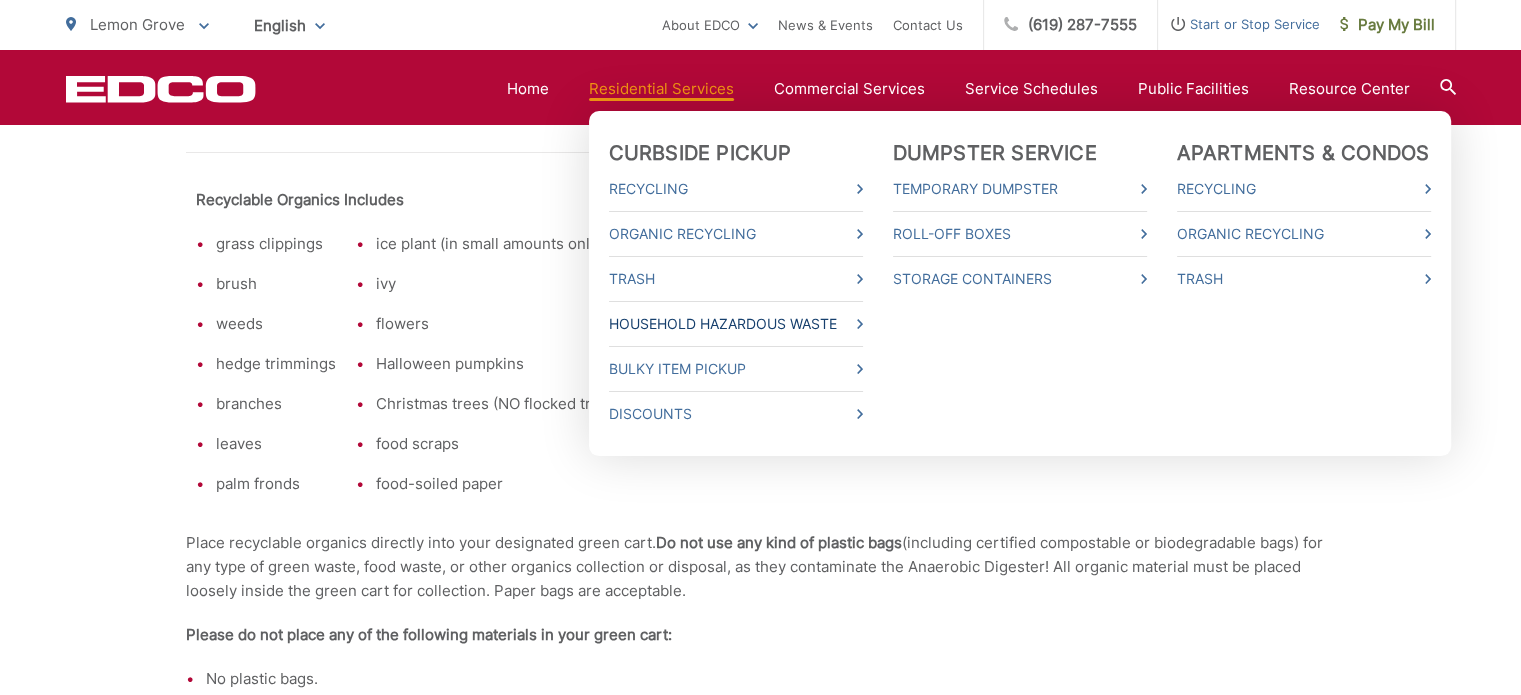 click on "Household Hazardous Waste" at bounding box center (736, 324) 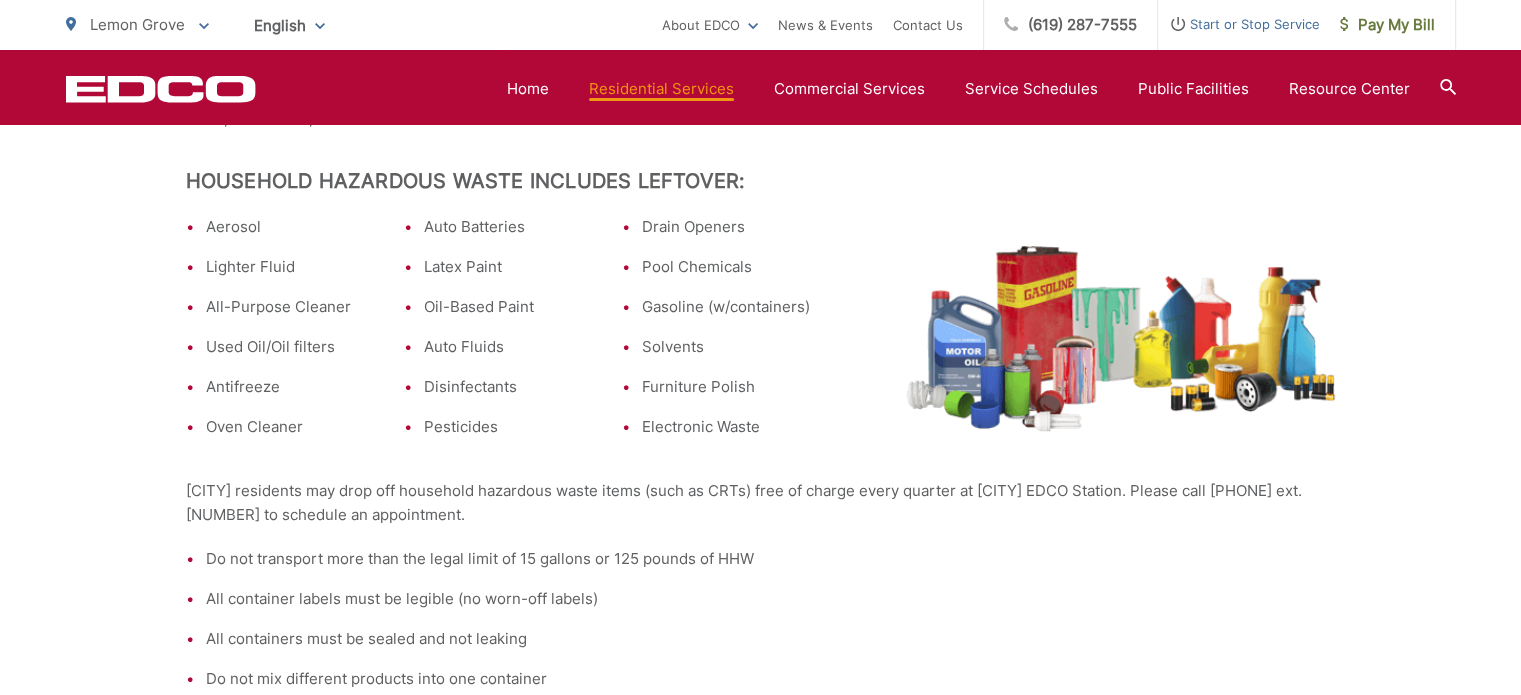 scroll, scrollTop: 960, scrollLeft: 0, axis: vertical 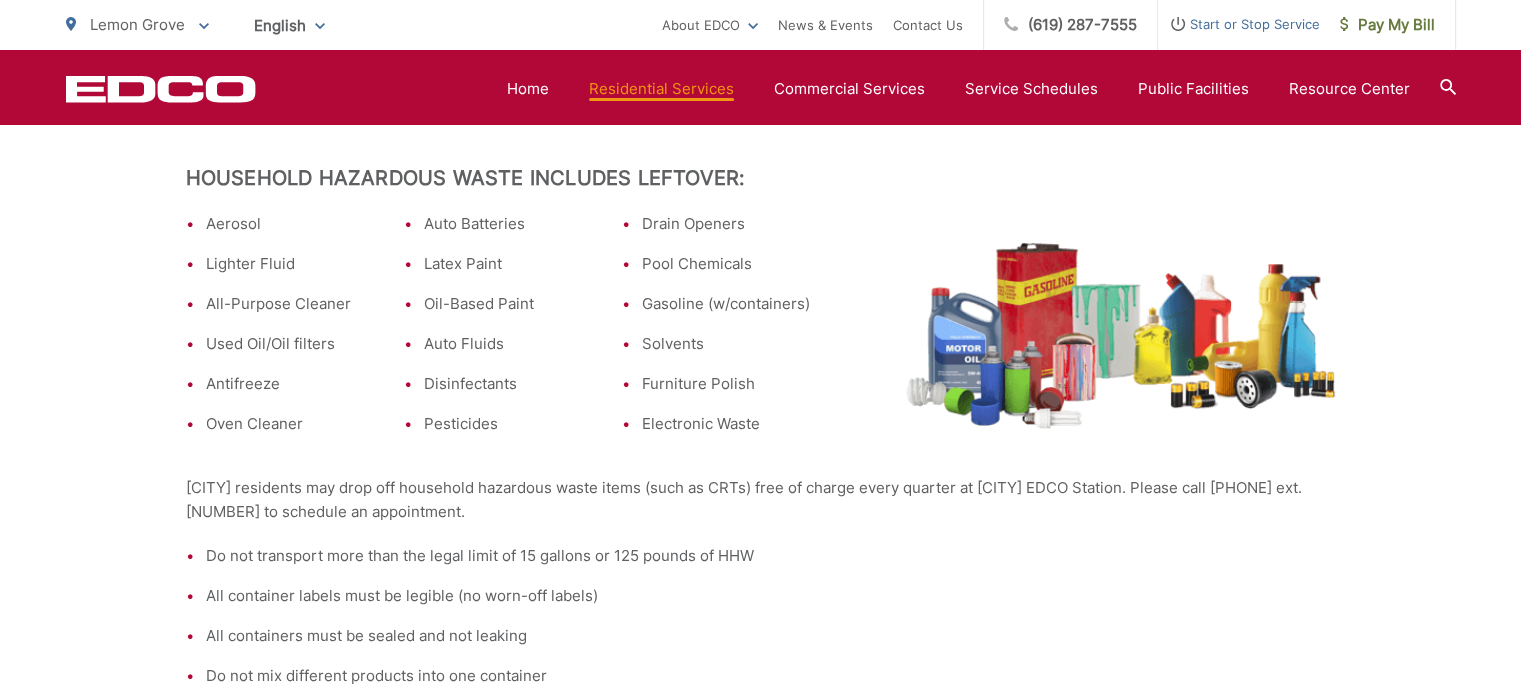 click on "Oven Cleaner" at bounding box center (290, 424) 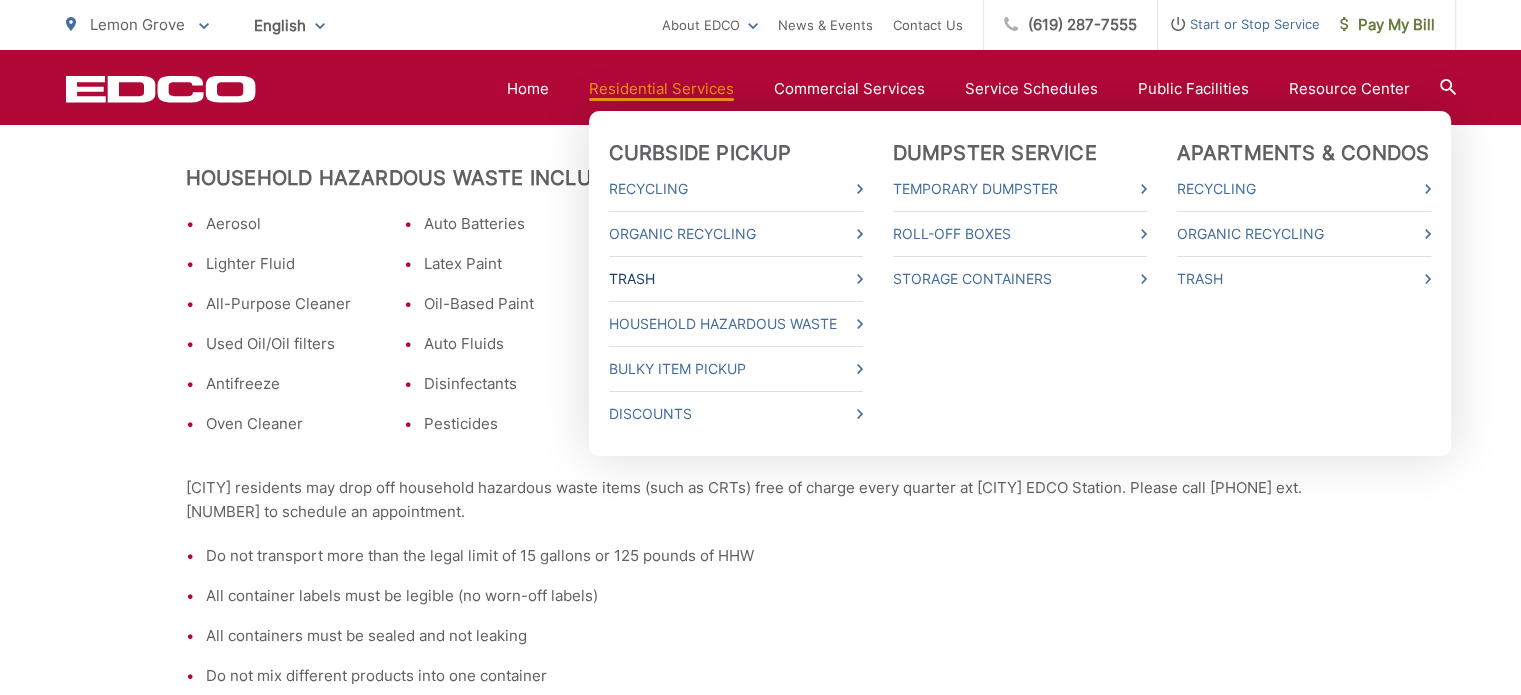 click on "Trash" at bounding box center (736, 279) 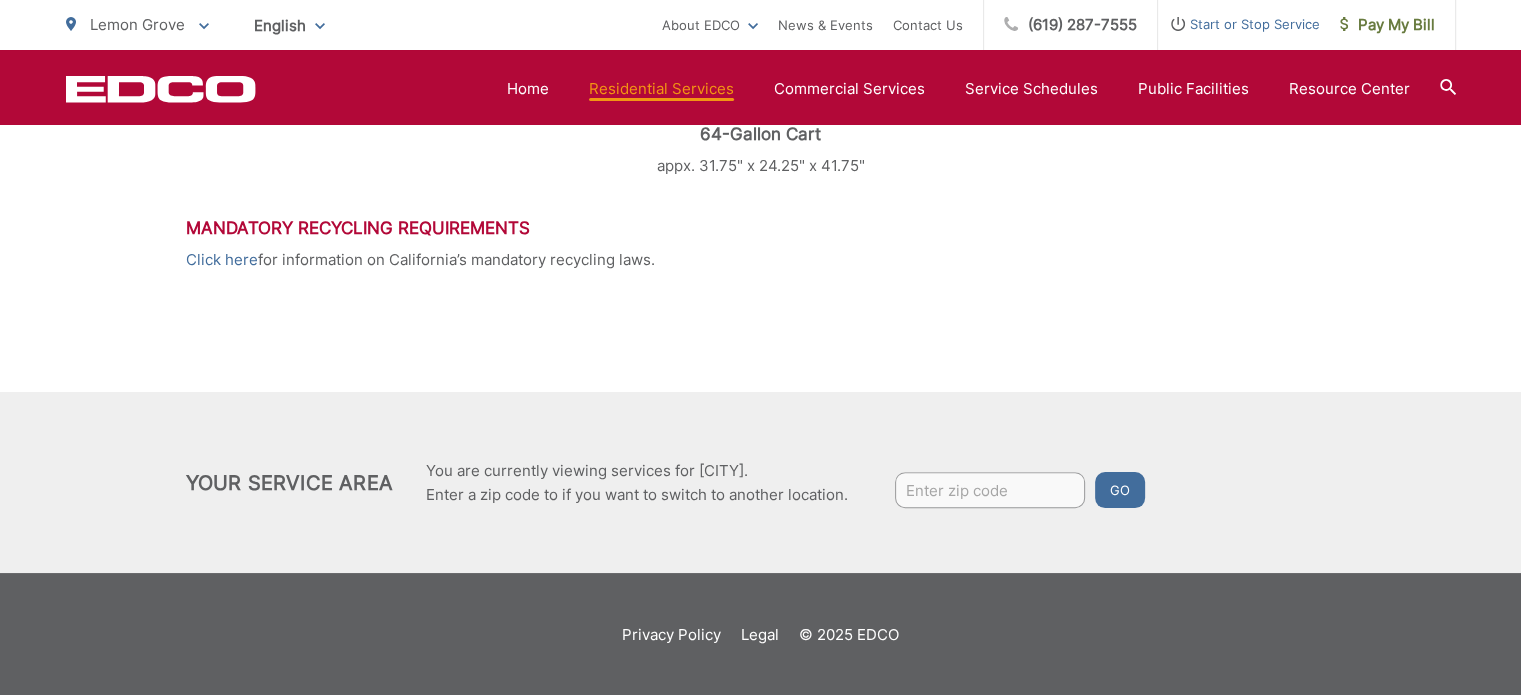 scroll, scrollTop: 1180, scrollLeft: 0, axis: vertical 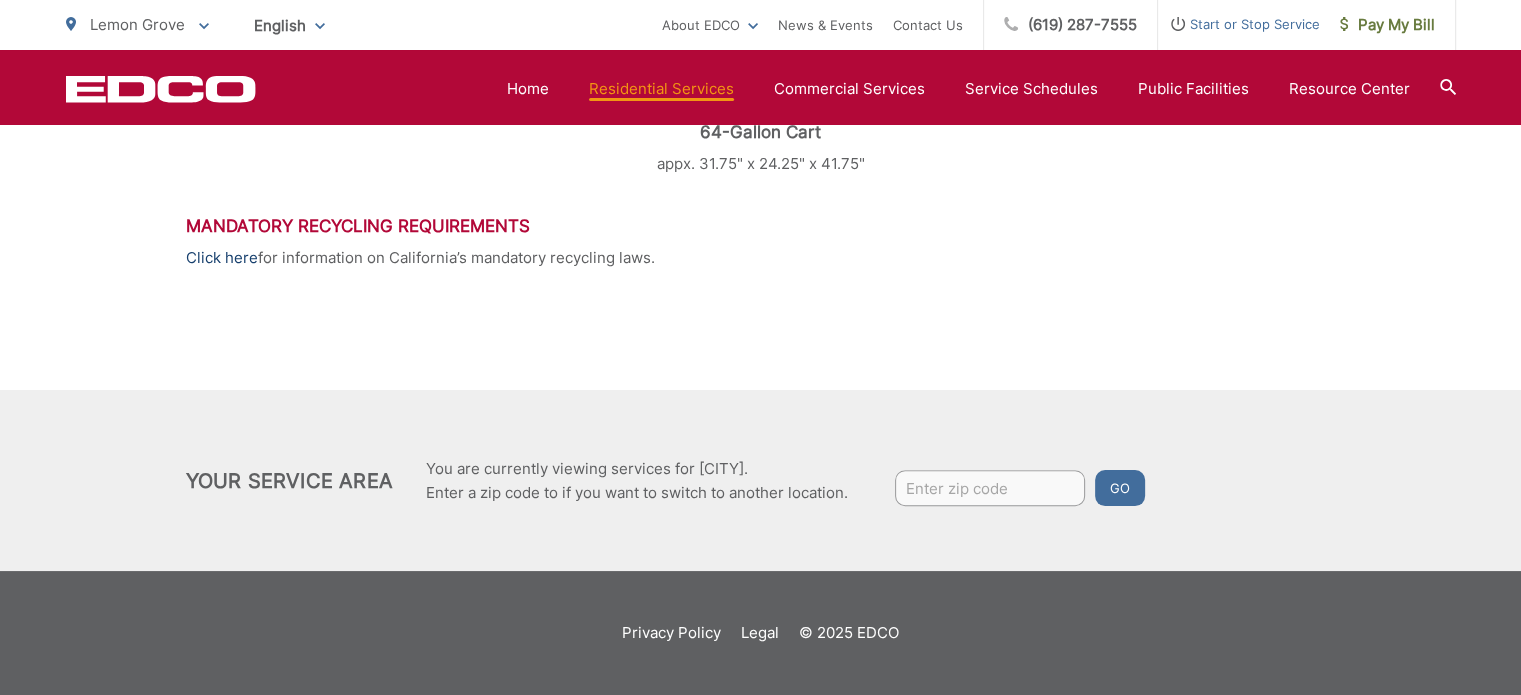 click on "Click here" at bounding box center [222, 258] 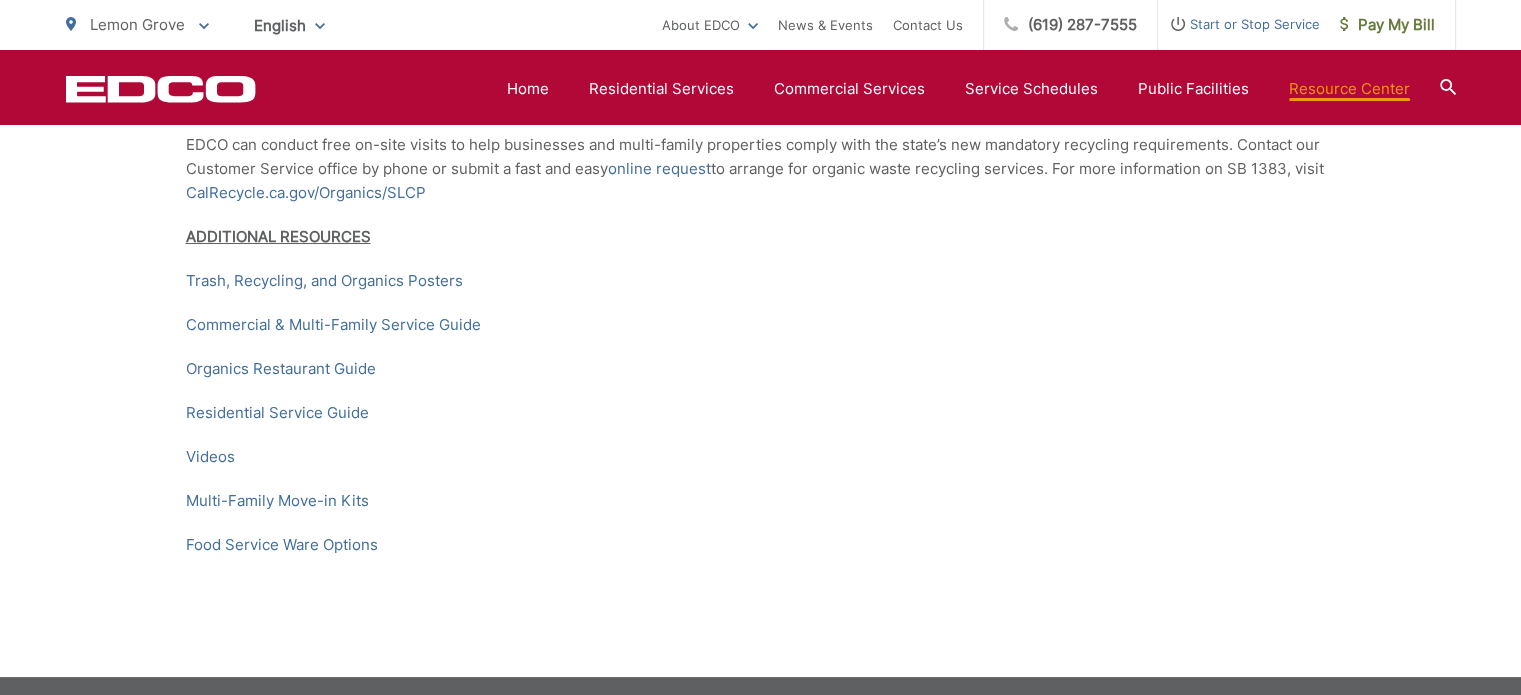scroll, scrollTop: 3200, scrollLeft: 0, axis: vertical 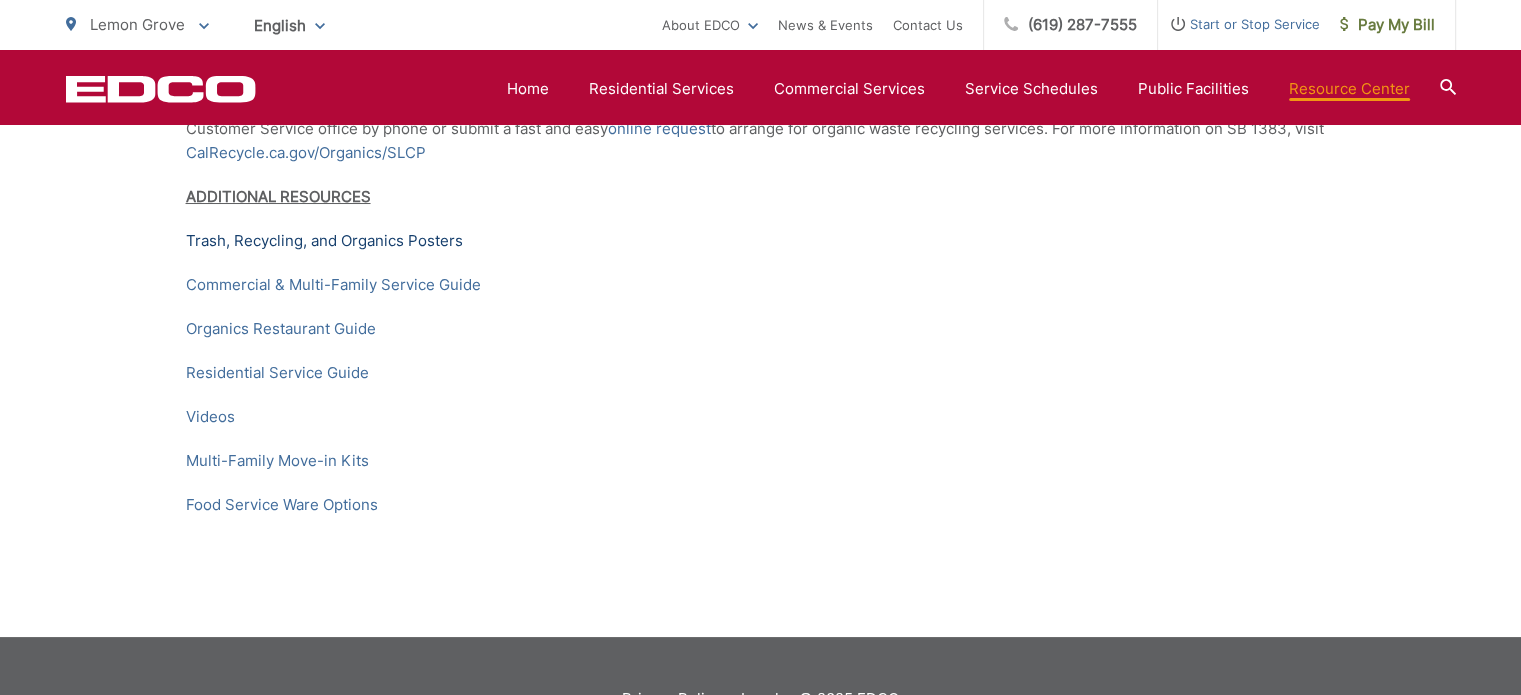 click on "Trash, Recycling, and Organics Posters" at bounding box center (324, 241) 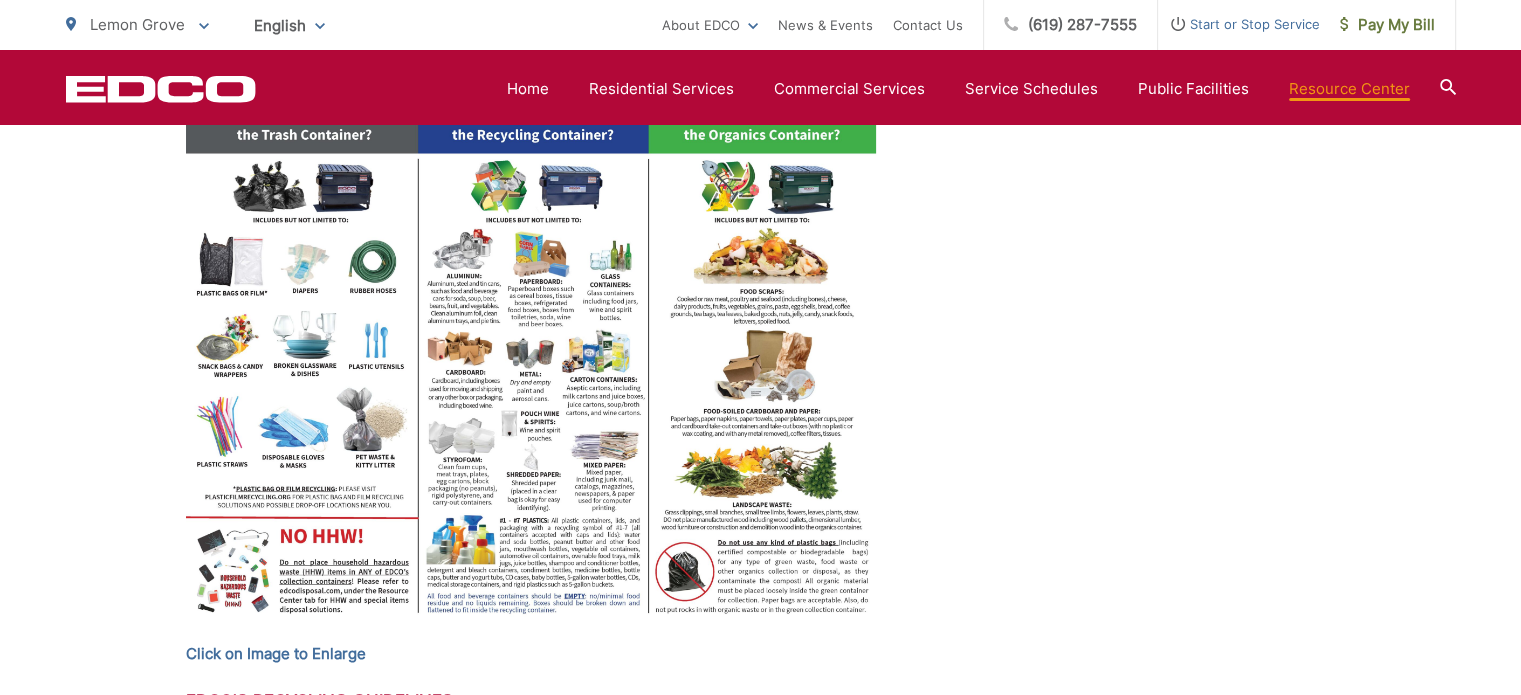scroll, scrollTop: 1040, scrollLeft: 0, axis: vertical 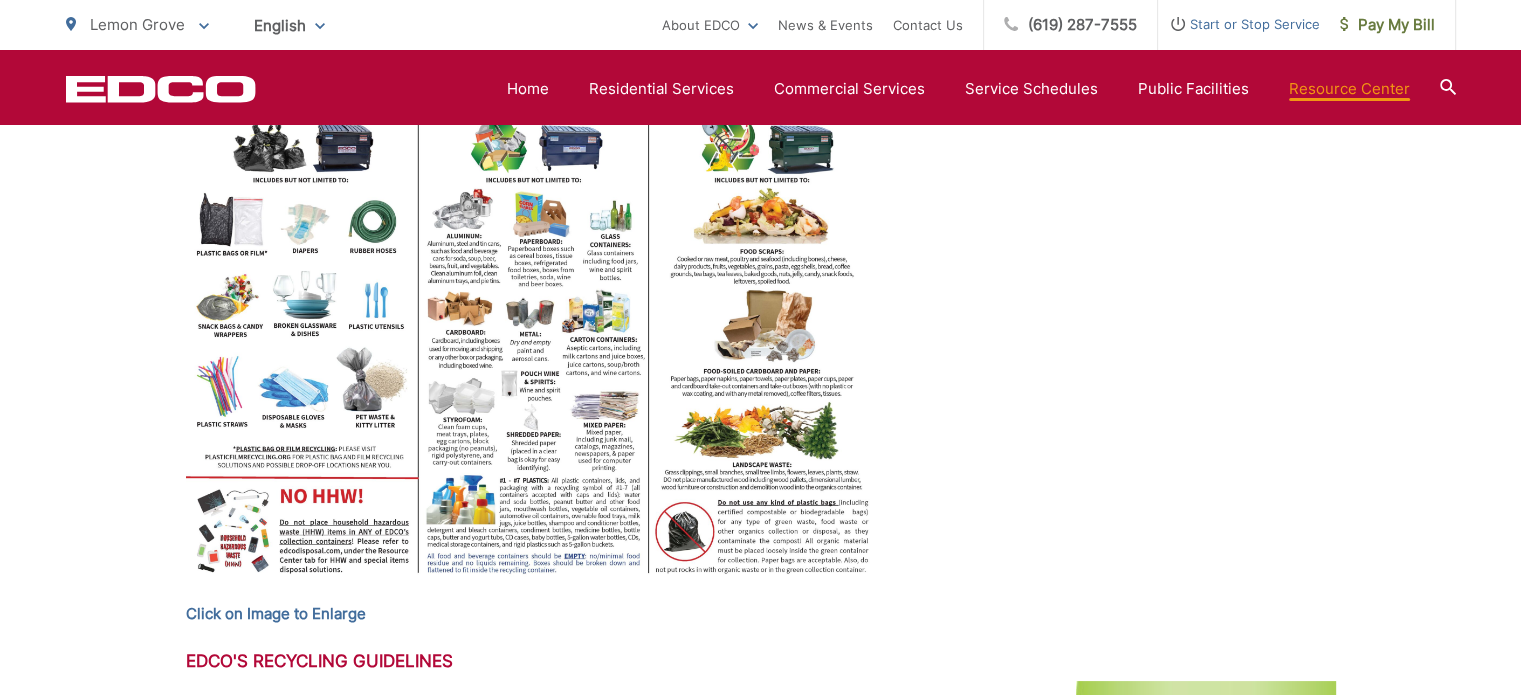 click at bounding box center (531, 321) 